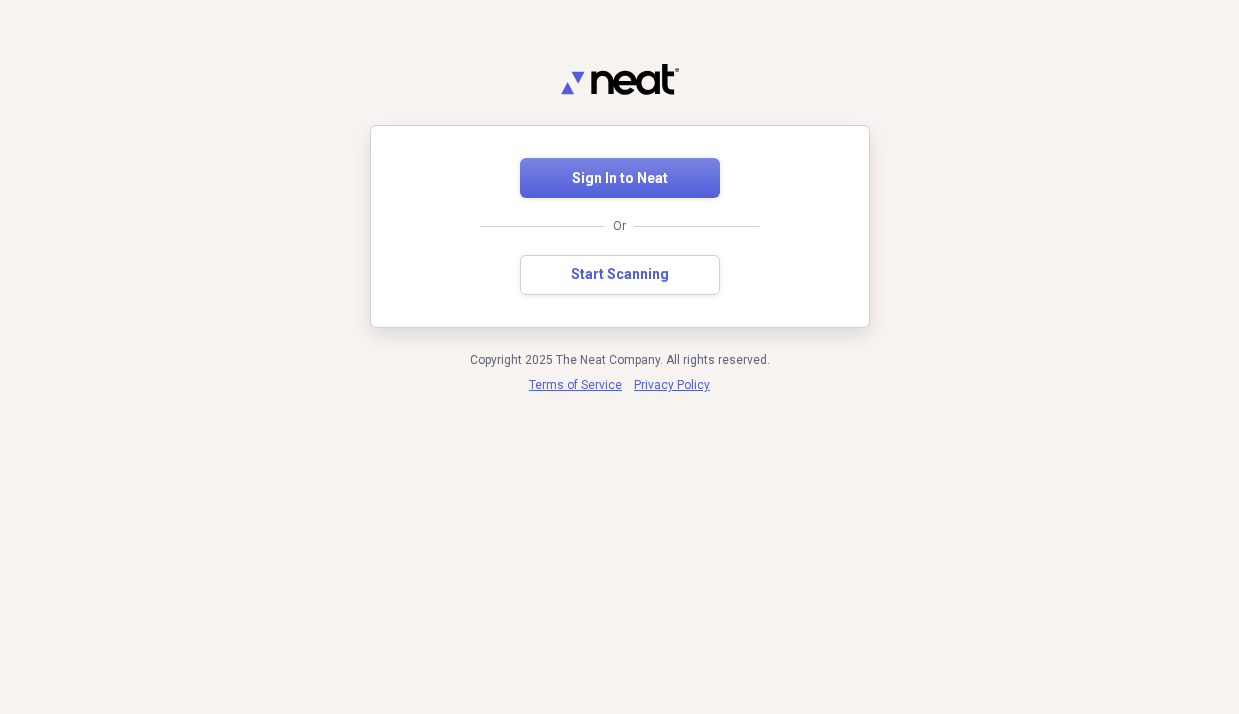 scroll, scrollTop: 0, scrollLeft: 0, axis: both 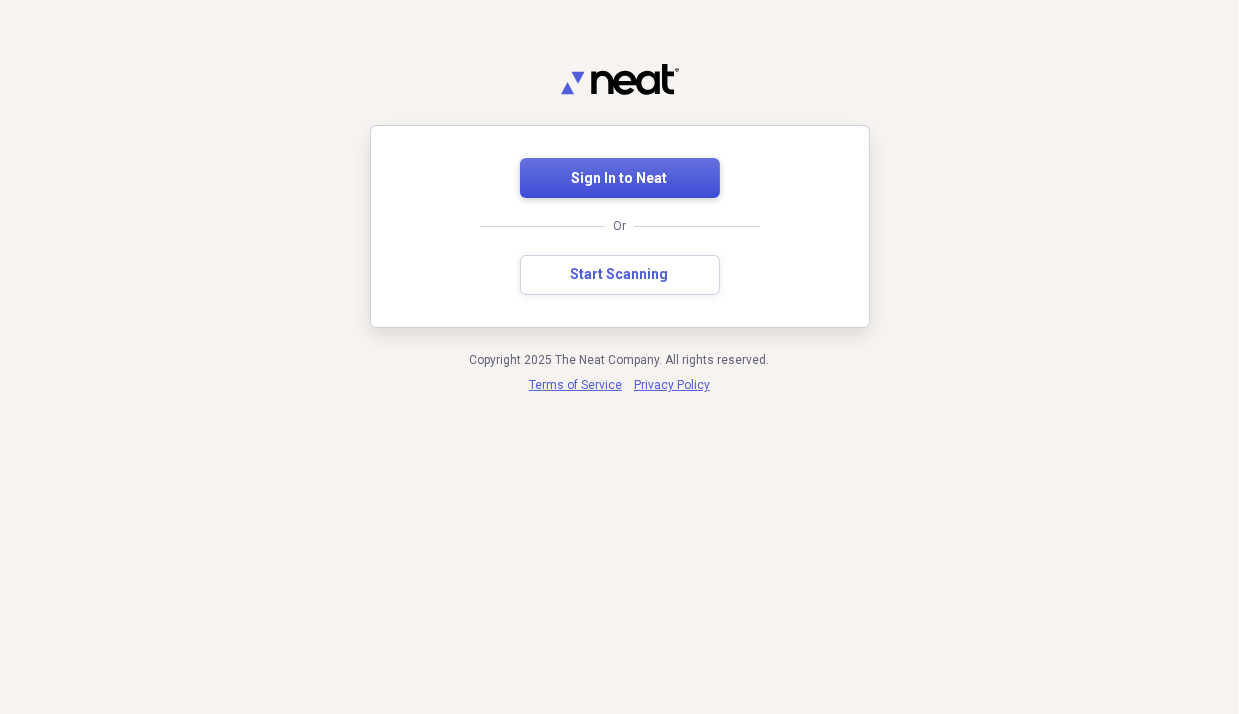 click on "Sign In to Neat" at bounding box center (620, 179) 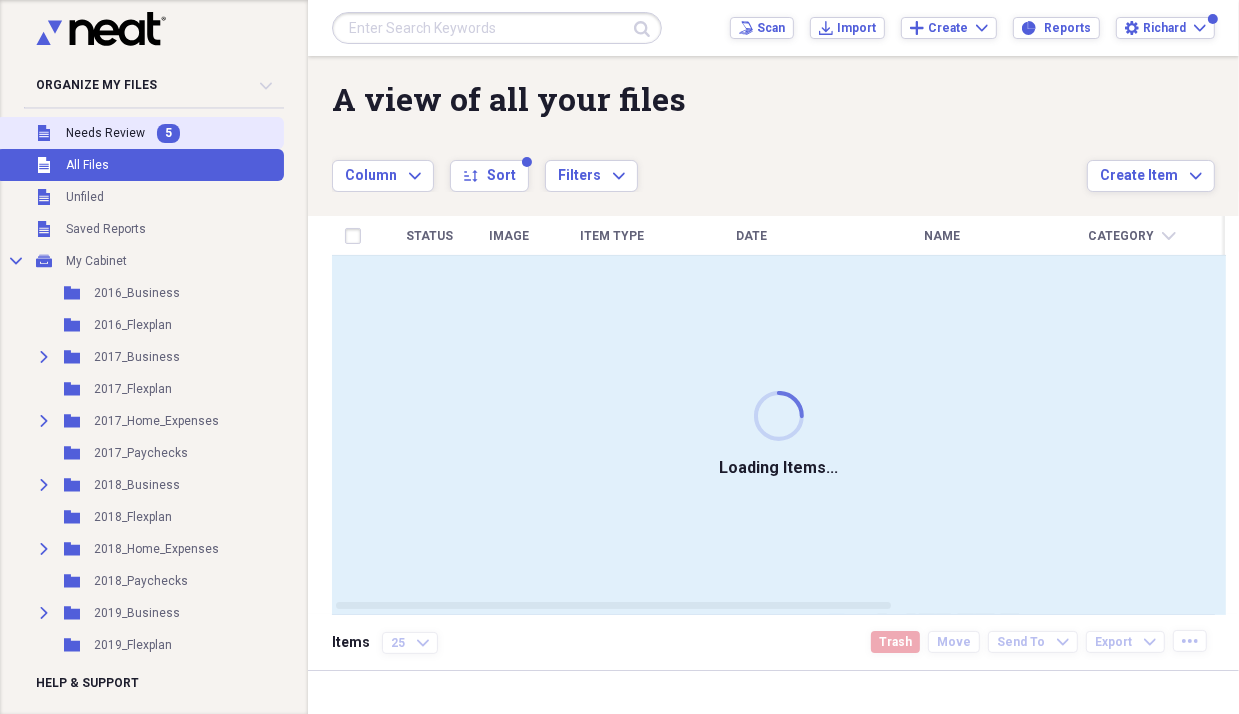 click on "Needs Review" at bounding box center [105, 133] 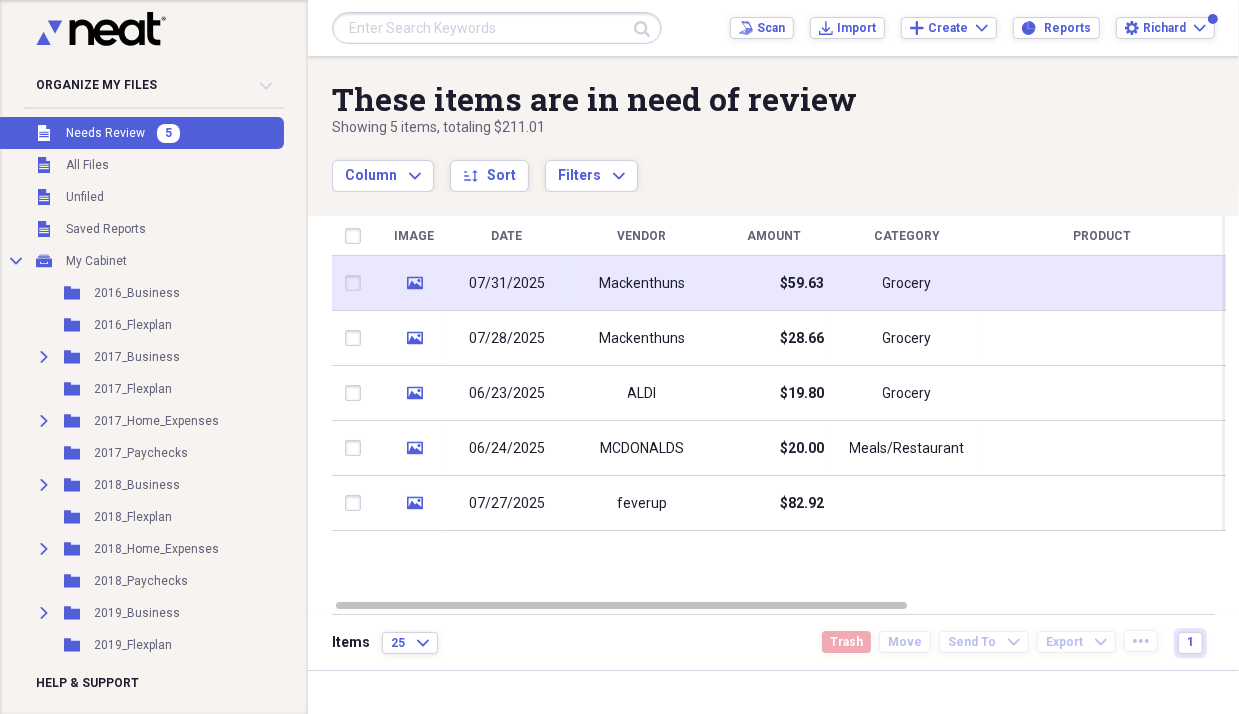 click on "Mackenthuns" at bounding box center (642, 284) 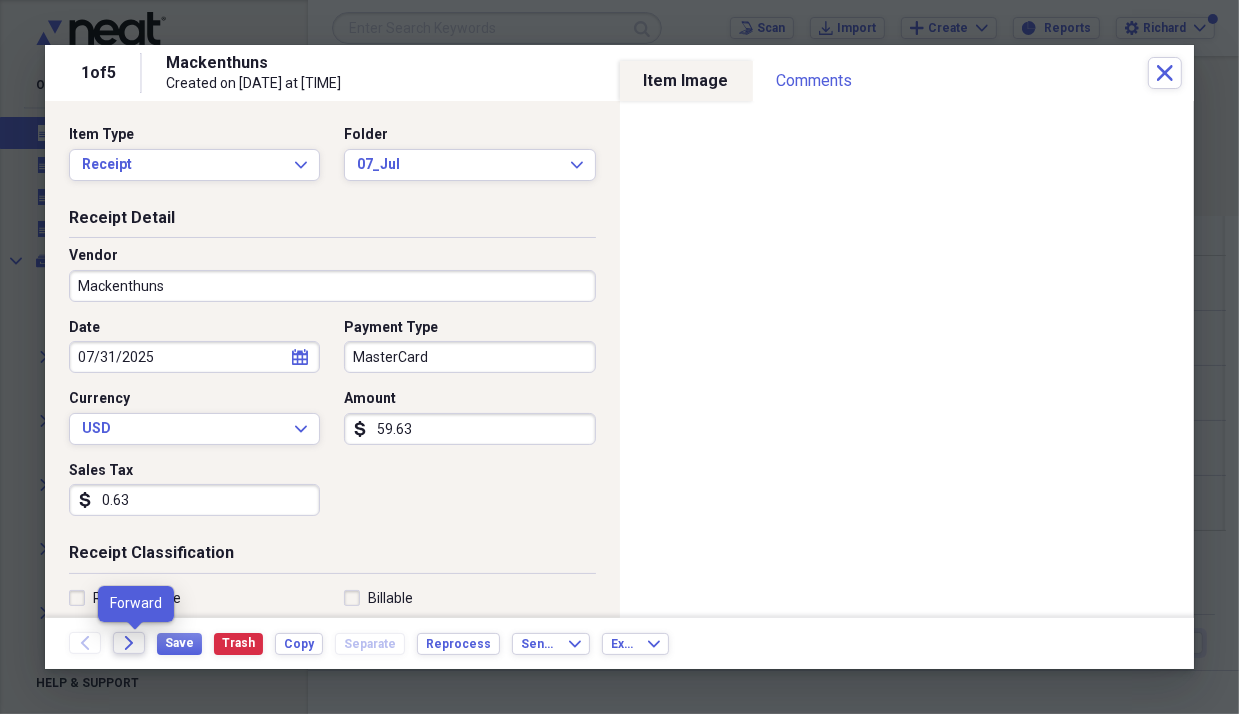 click 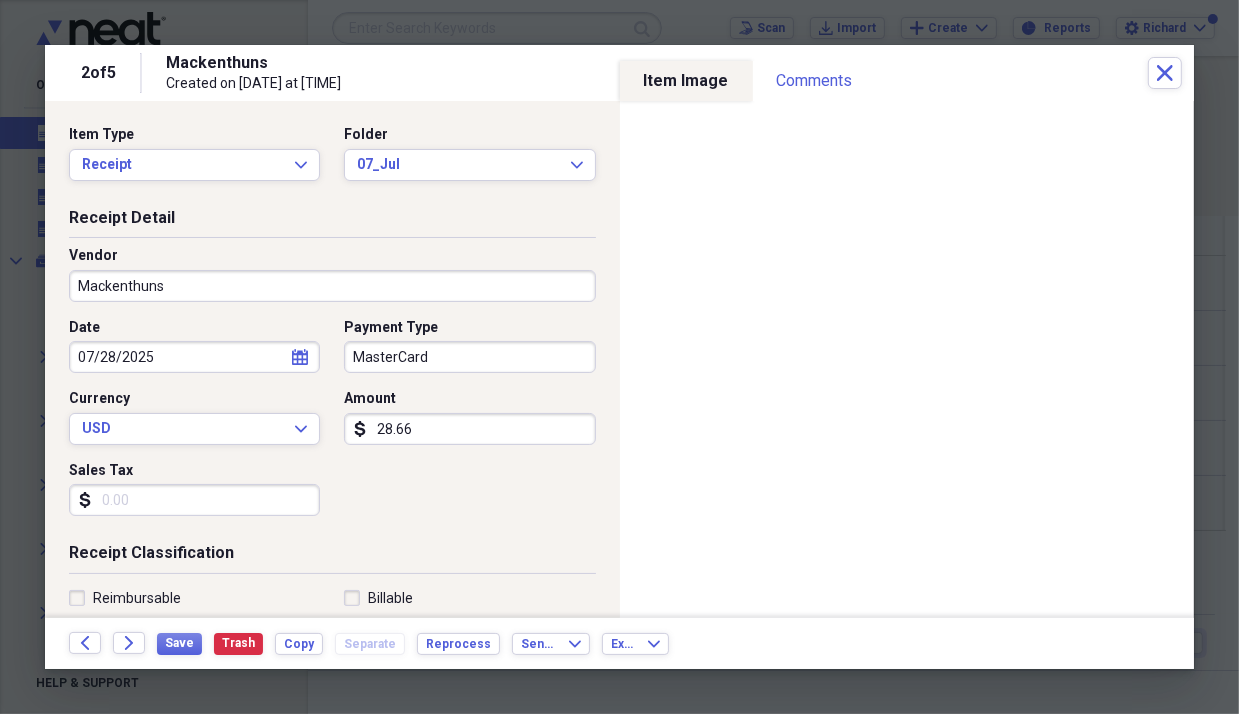 scroll, scrollTop: 98, scrollLeft: 0, axis: vertical 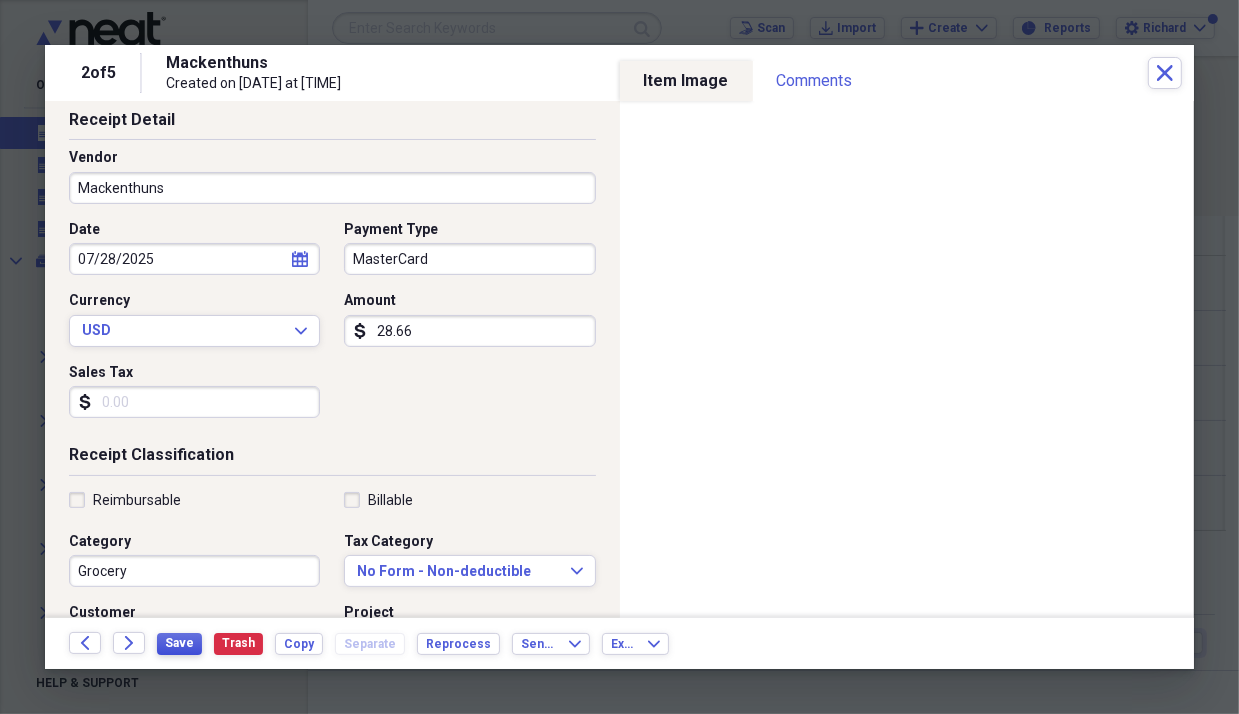 click on "Save" at bounding box center (179, 643) 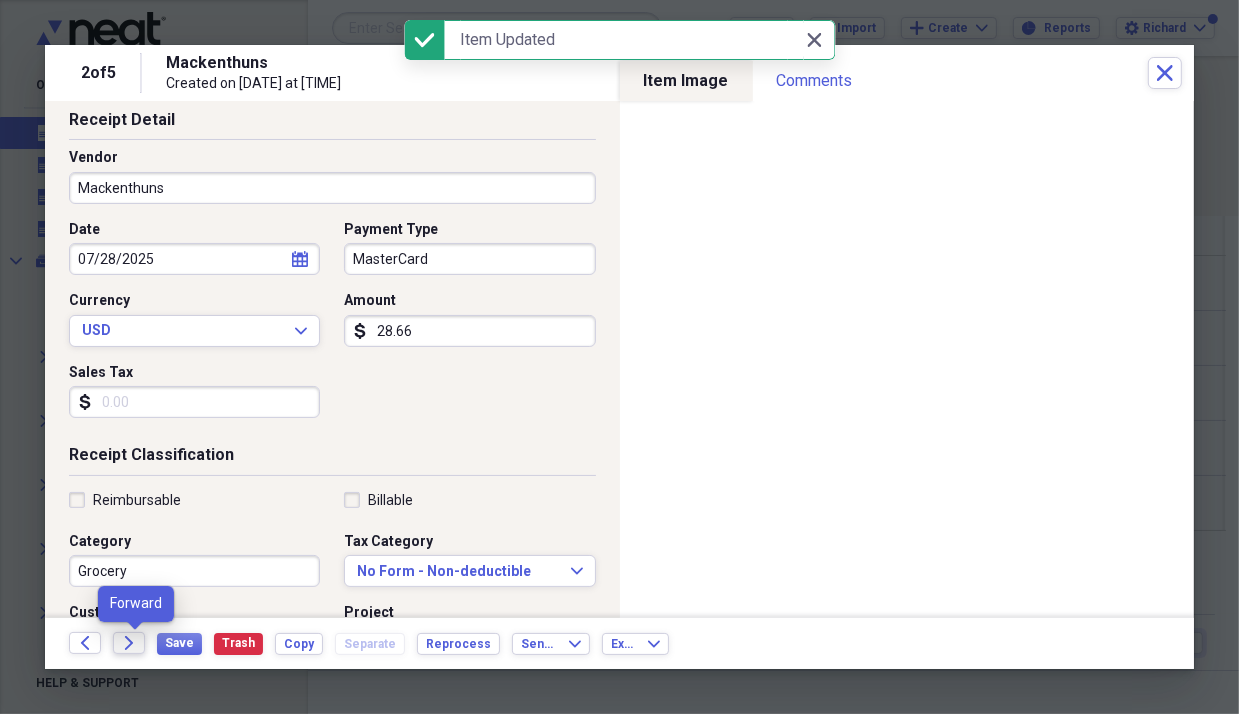 click on "Forward" 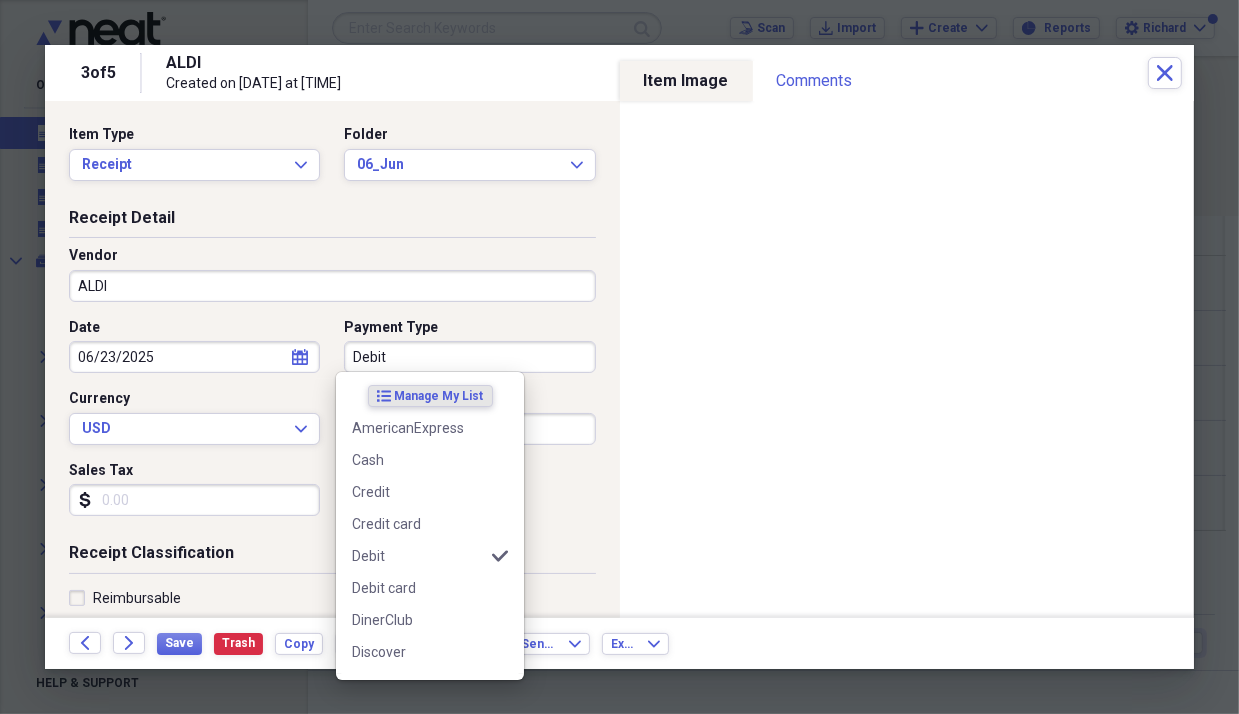 click on "Debit" at bounding box center [469, 357] 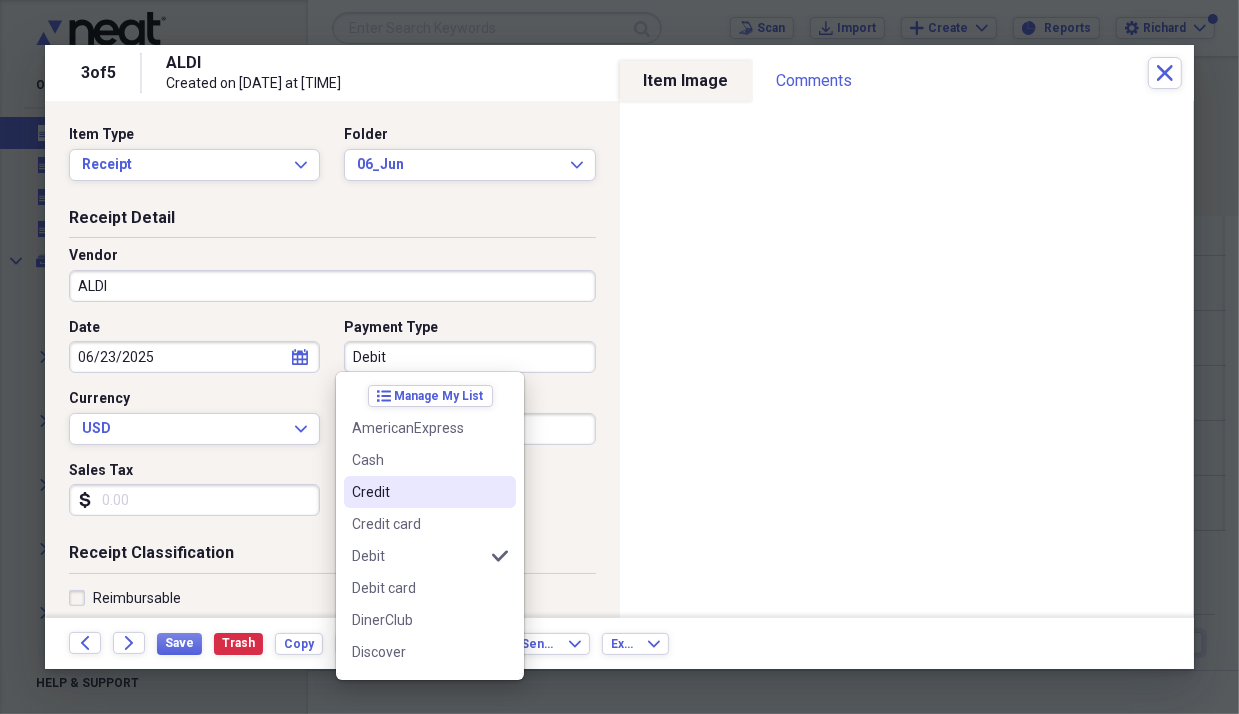 click on "Credit" at bounding box center [418, 492] 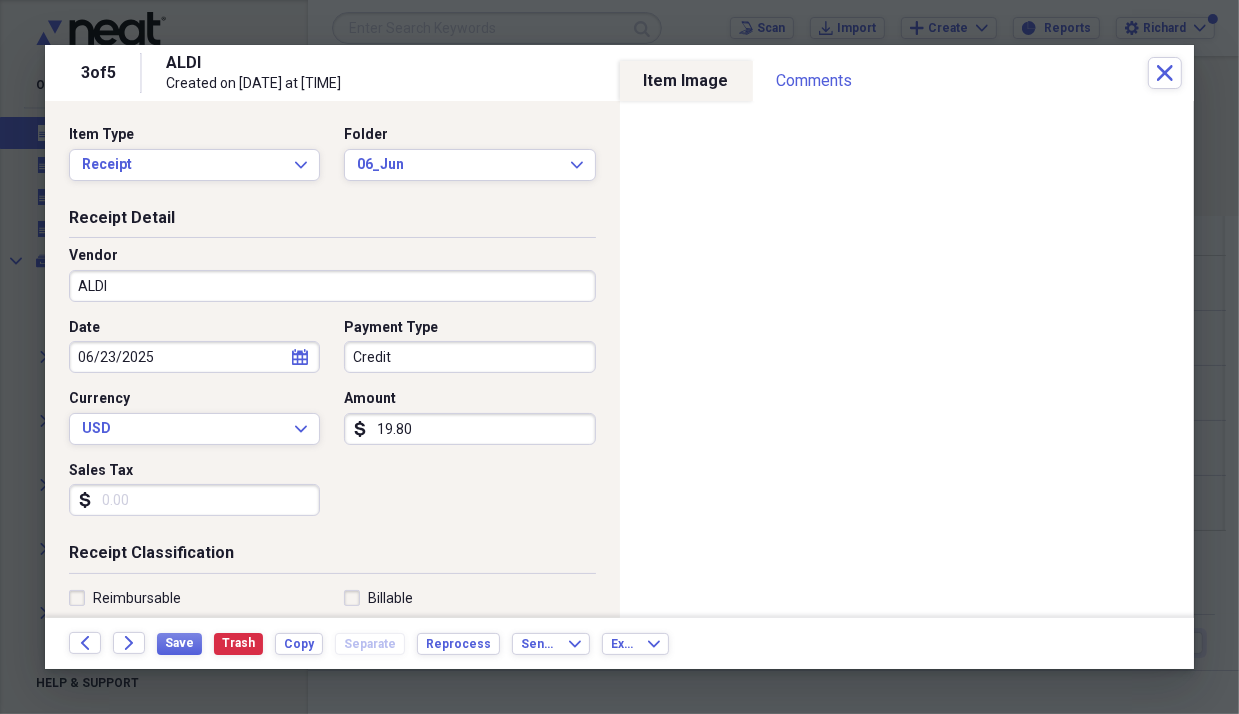 click on "Credit" at bounding box center [469, 357] 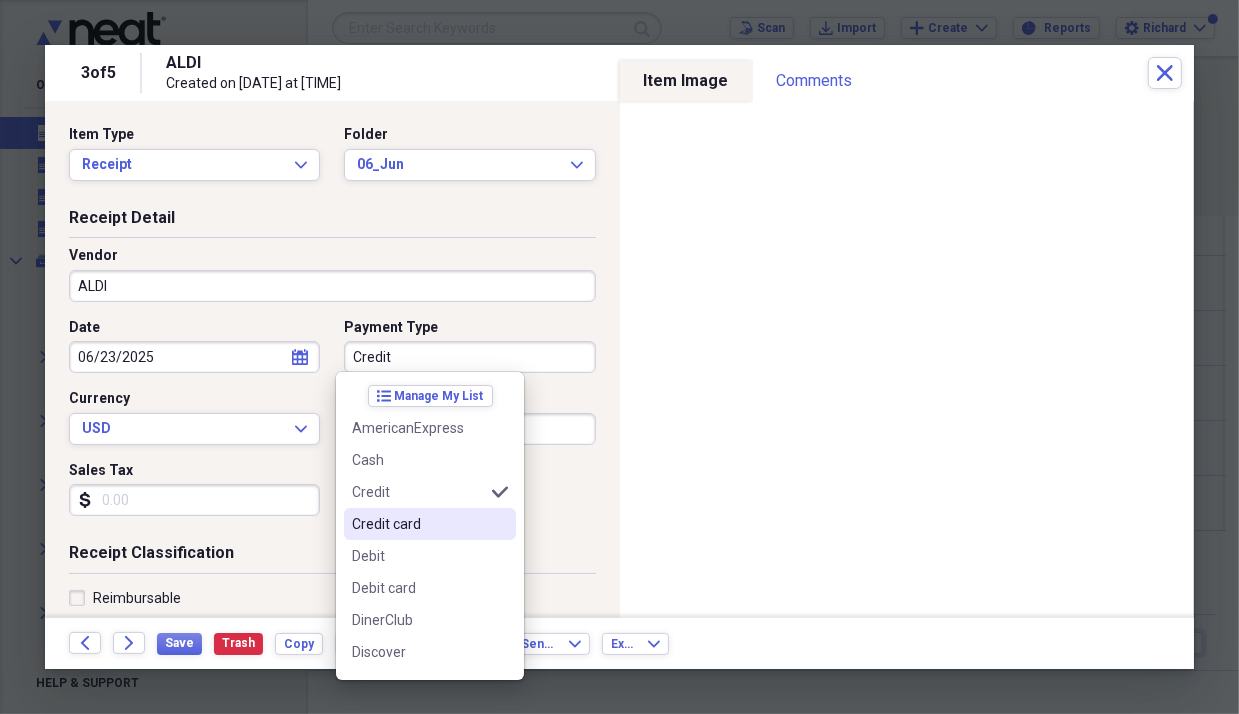 click on "Credit card" at bounding box center (418, 524) 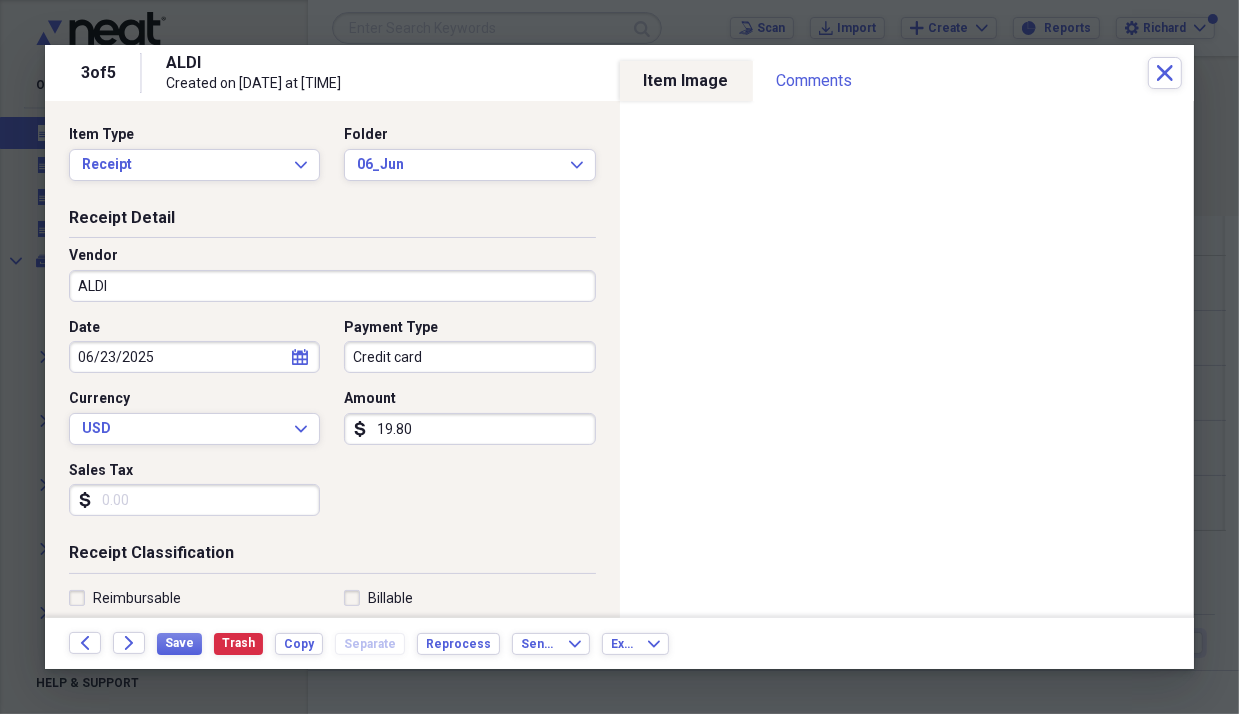 click on "Sales Tax" at bounding box center [194, 500] 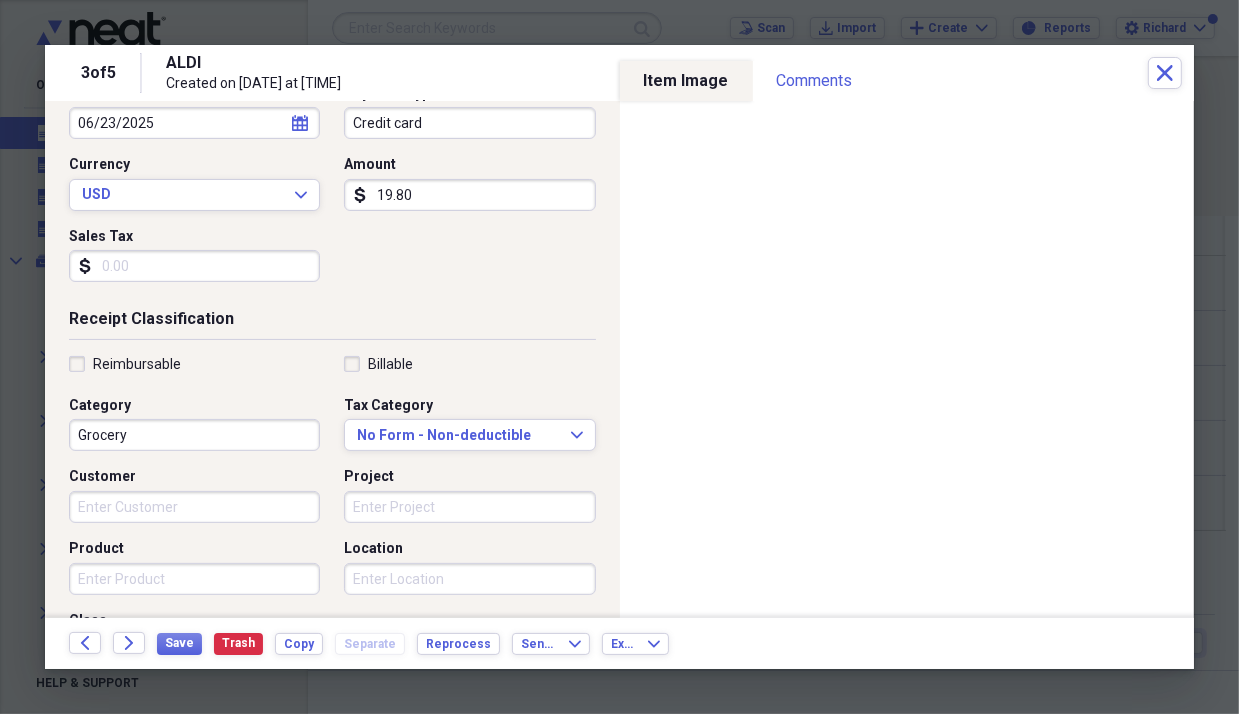 scroll, scrollTop: 234, scrollLeft: 0, axis: vertical 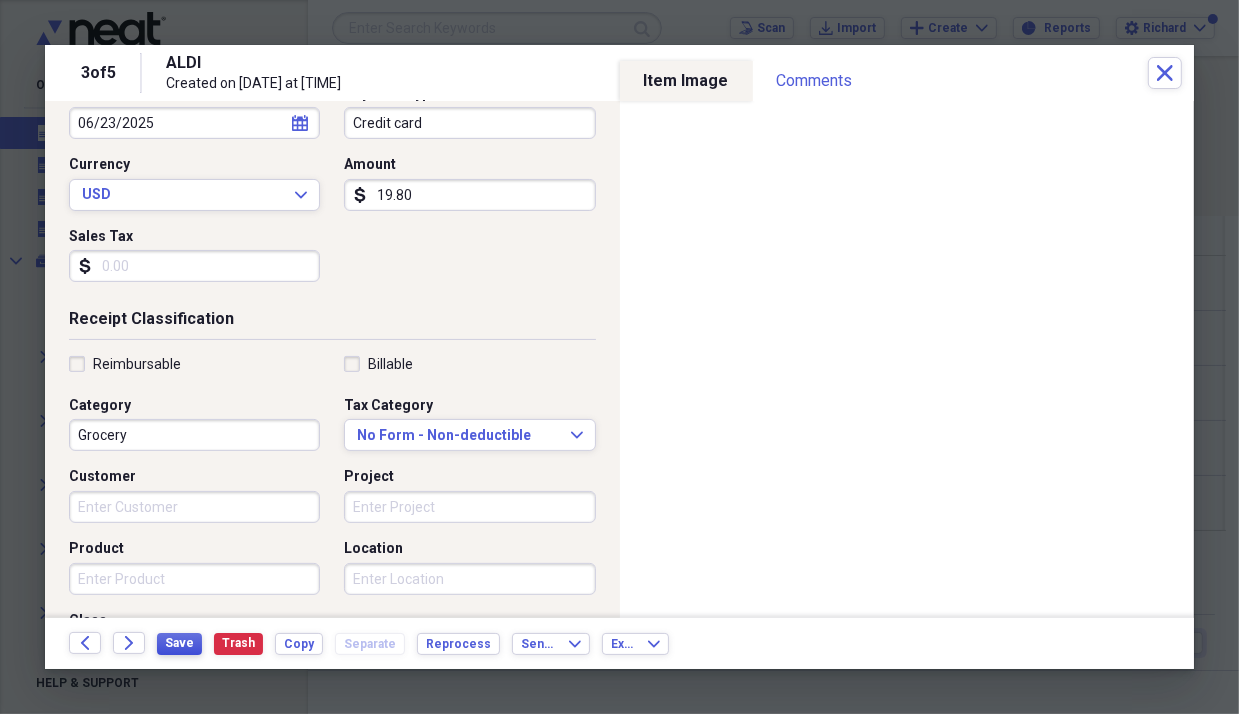 click on "Save" at bounding box center [179, 643] 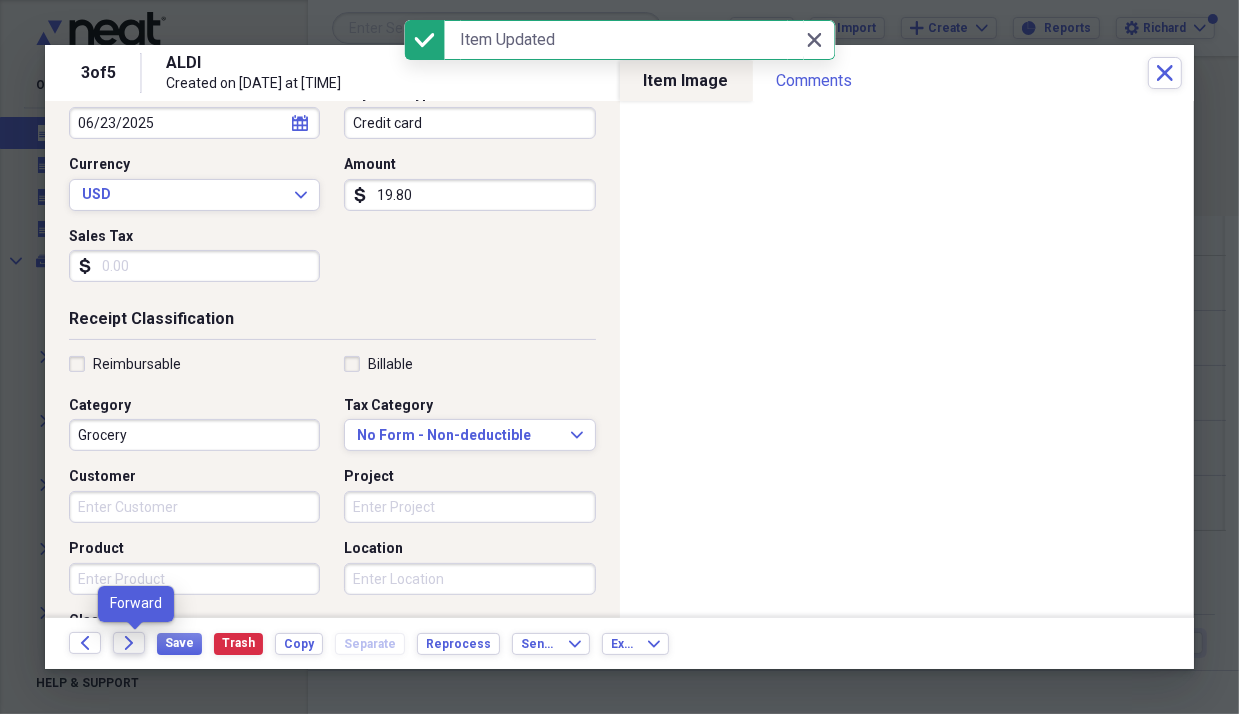 click on "Forward" 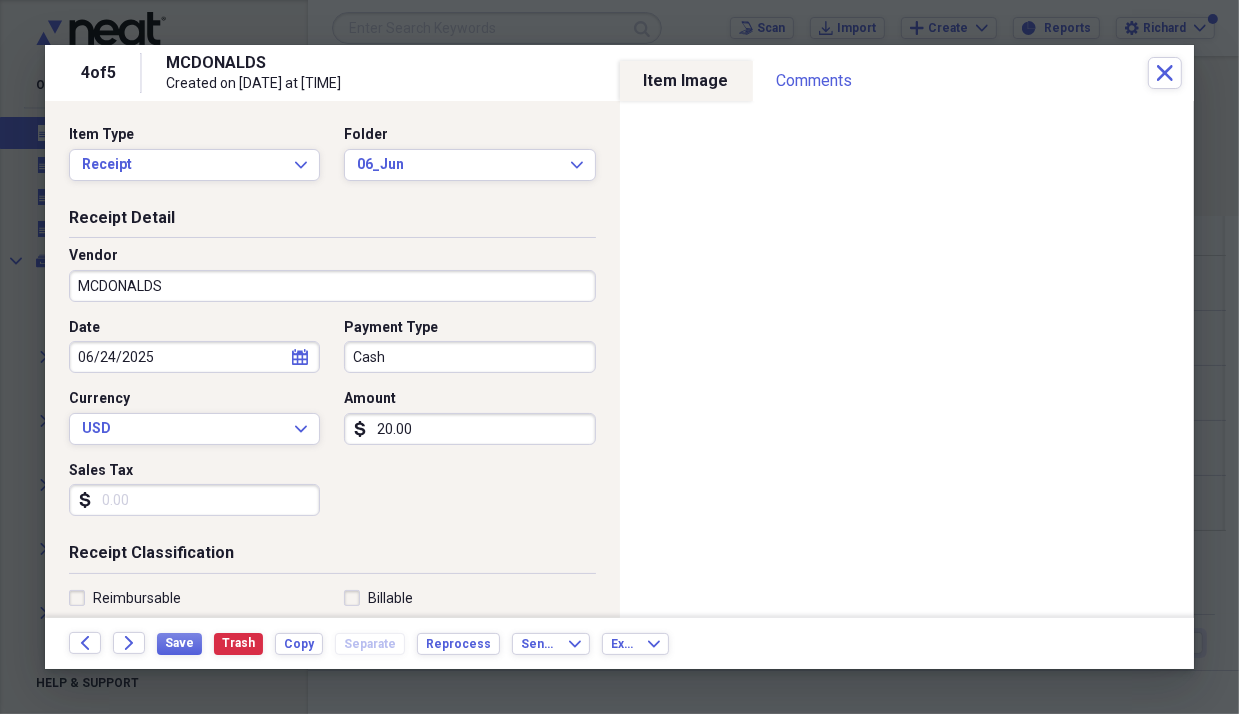 click on "20.00" at bounding box center (469, 429) 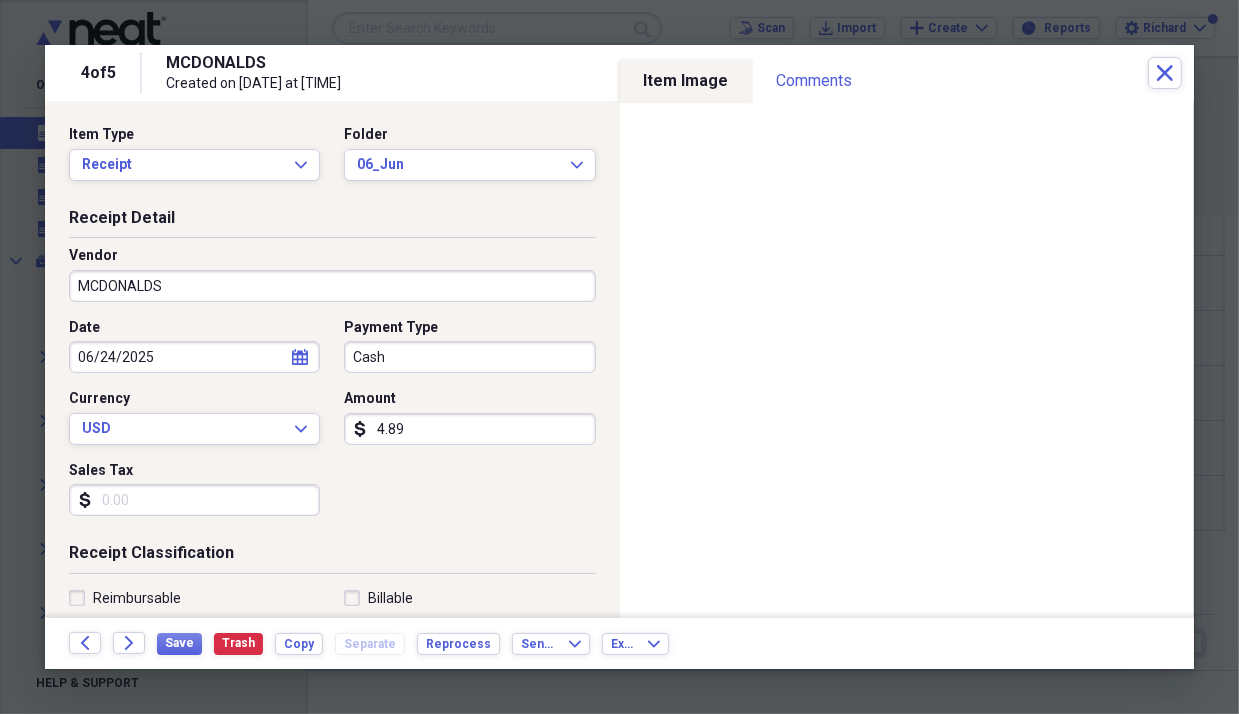 type on "4.89" 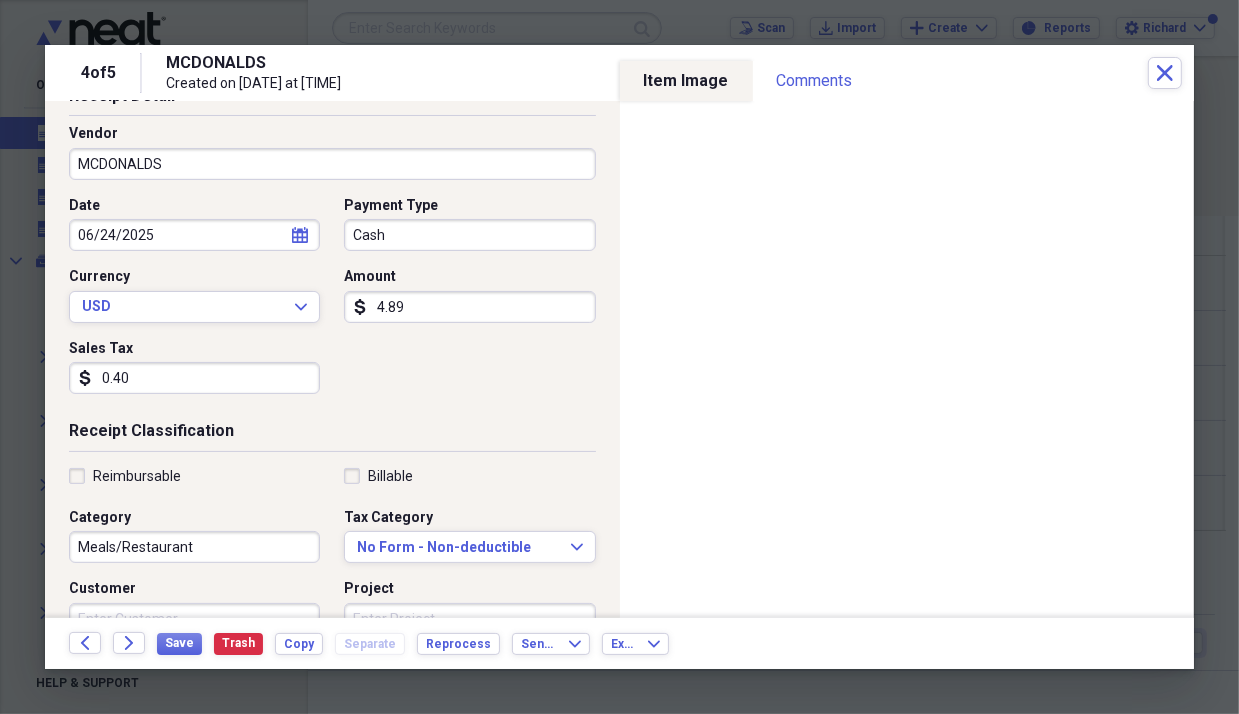 scroll, scrollTop: 177, scrollLeft: 0, axis: vertical 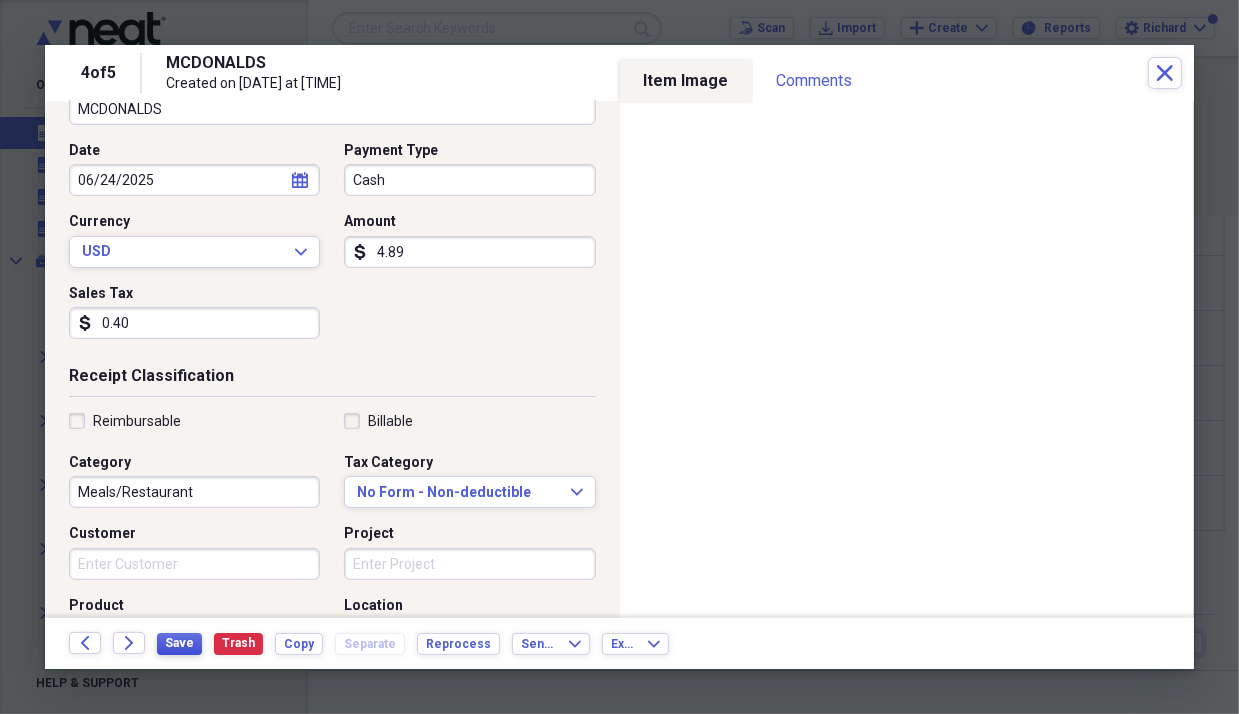 type on "0.40" 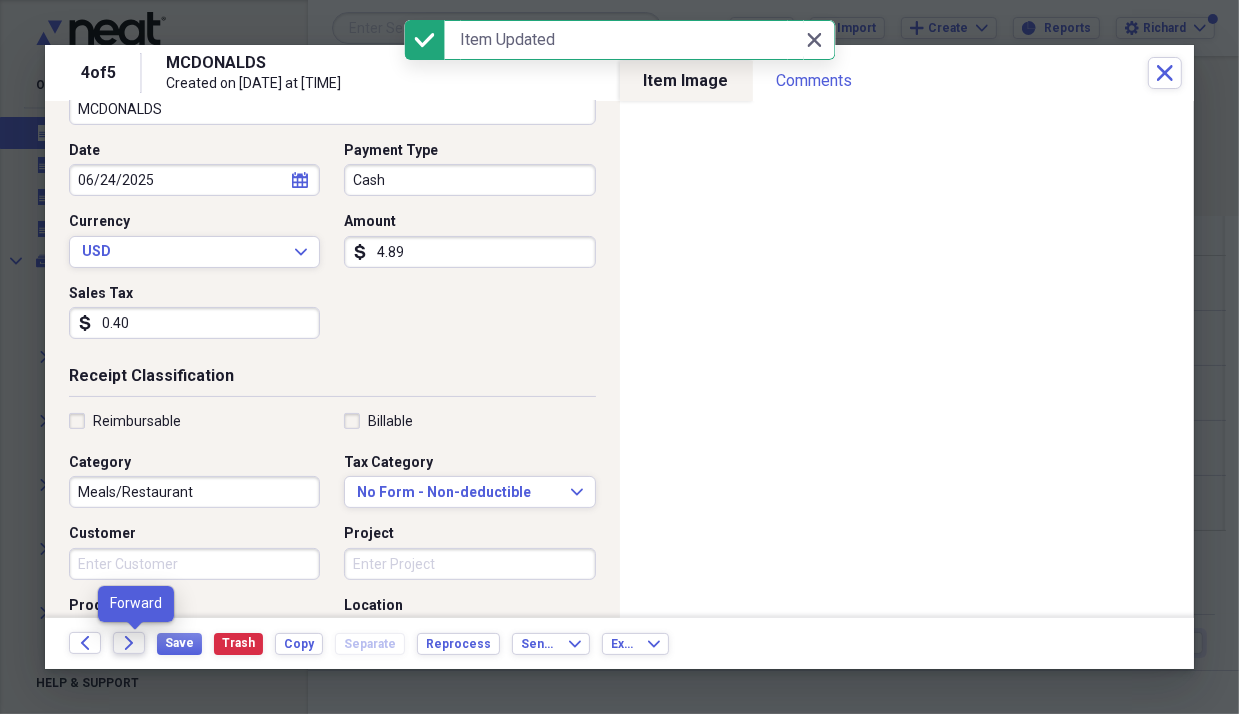 click on "Forward" 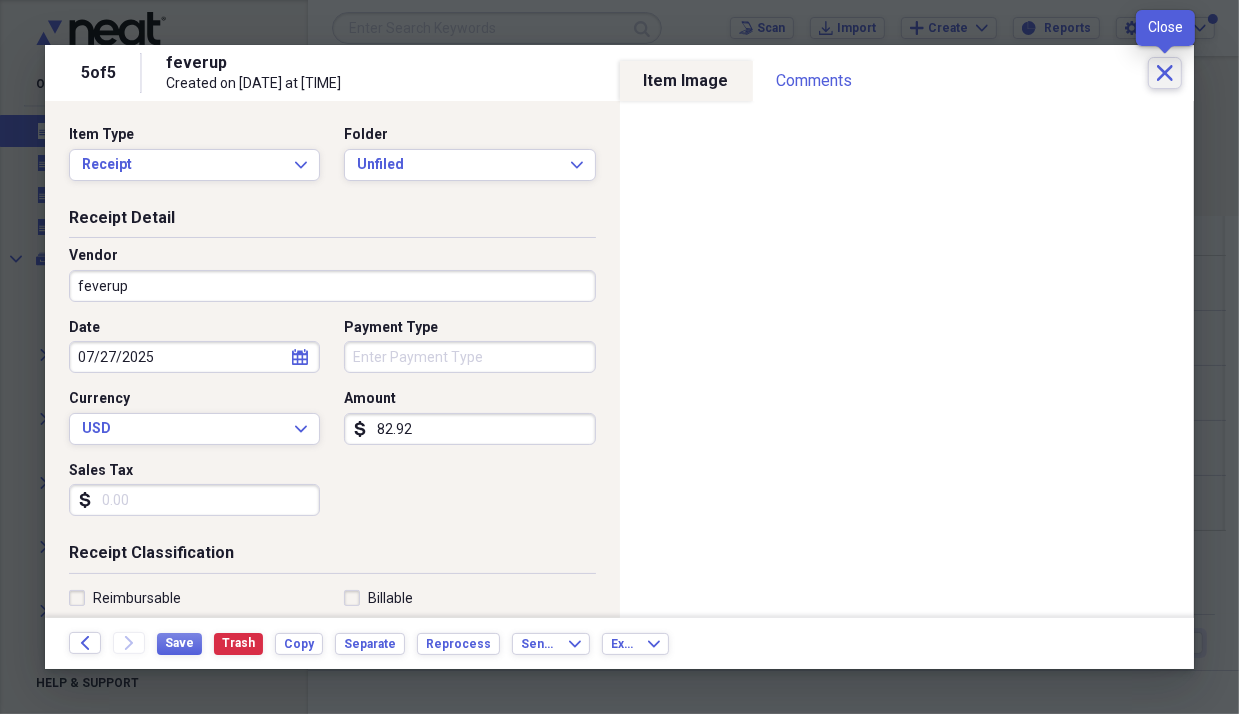 click on "Close" 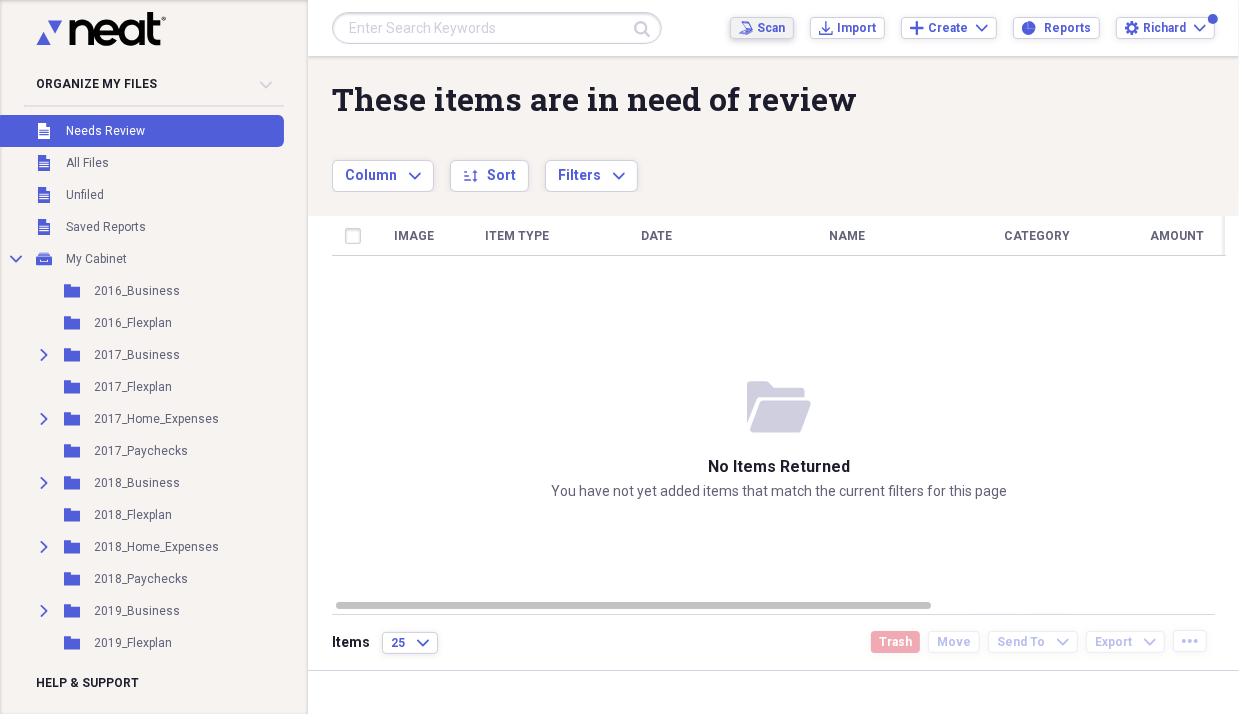 click on "Scan" at bounding box center [771, 28] 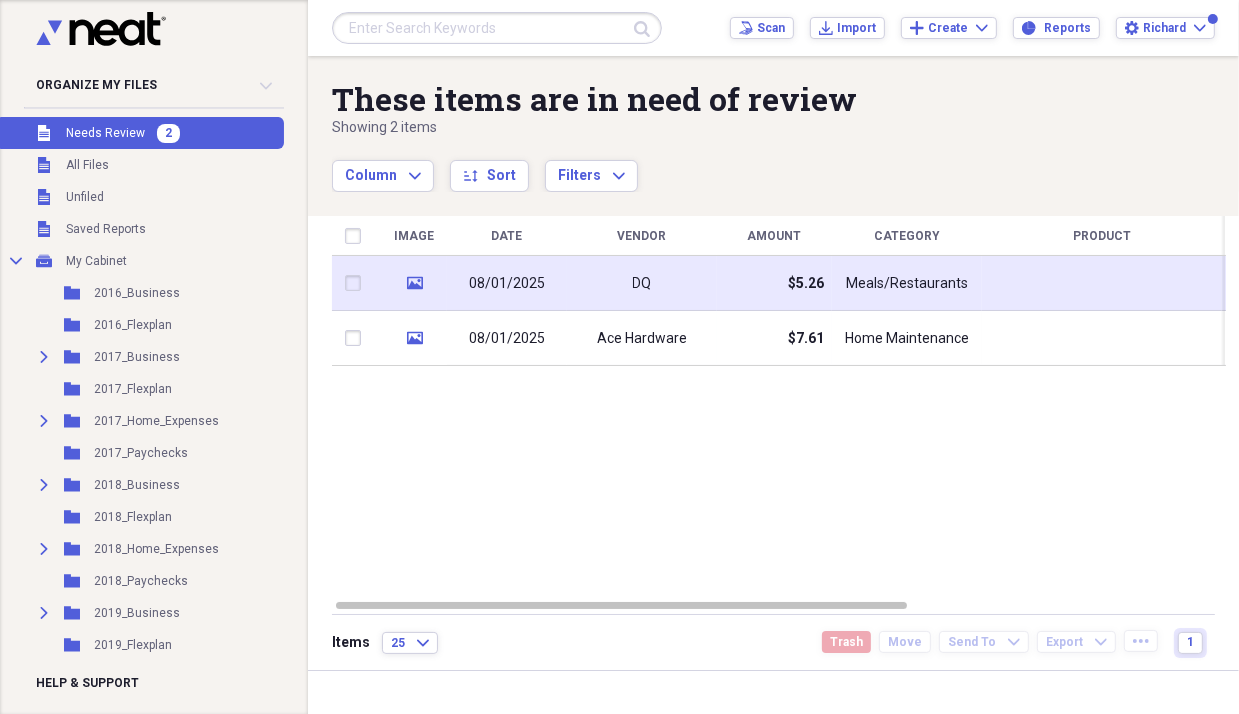 click on "08/01/2025" at bounding box center (507, 284) 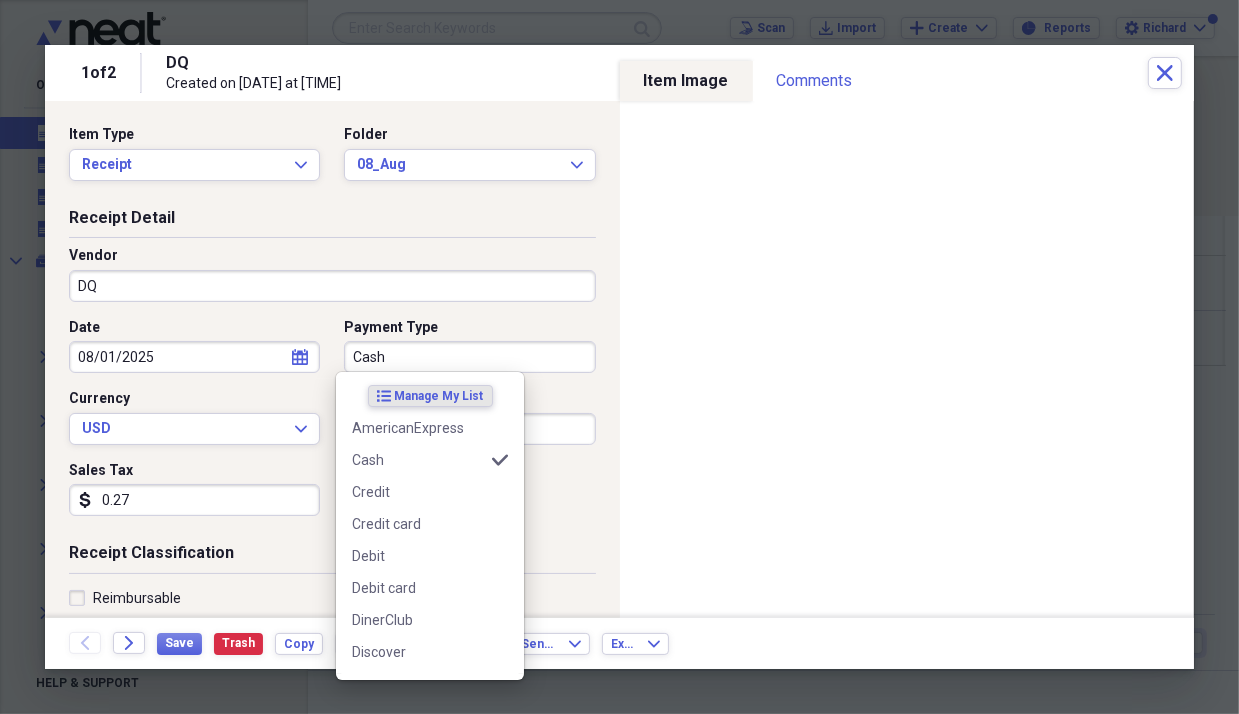 click on "Cash" at bounding box center [469, 357] 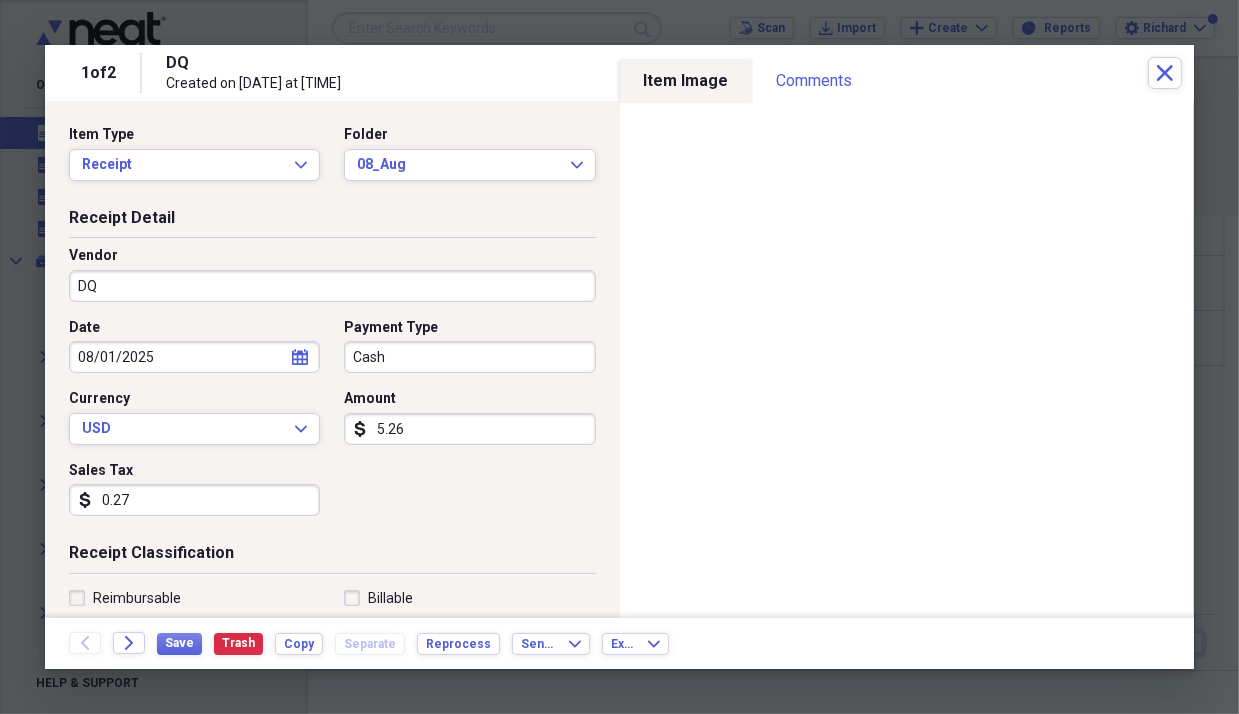 click on "Item Type Receipt Expand Folder 08_Aug Expand" at bounding box center (332, 161) 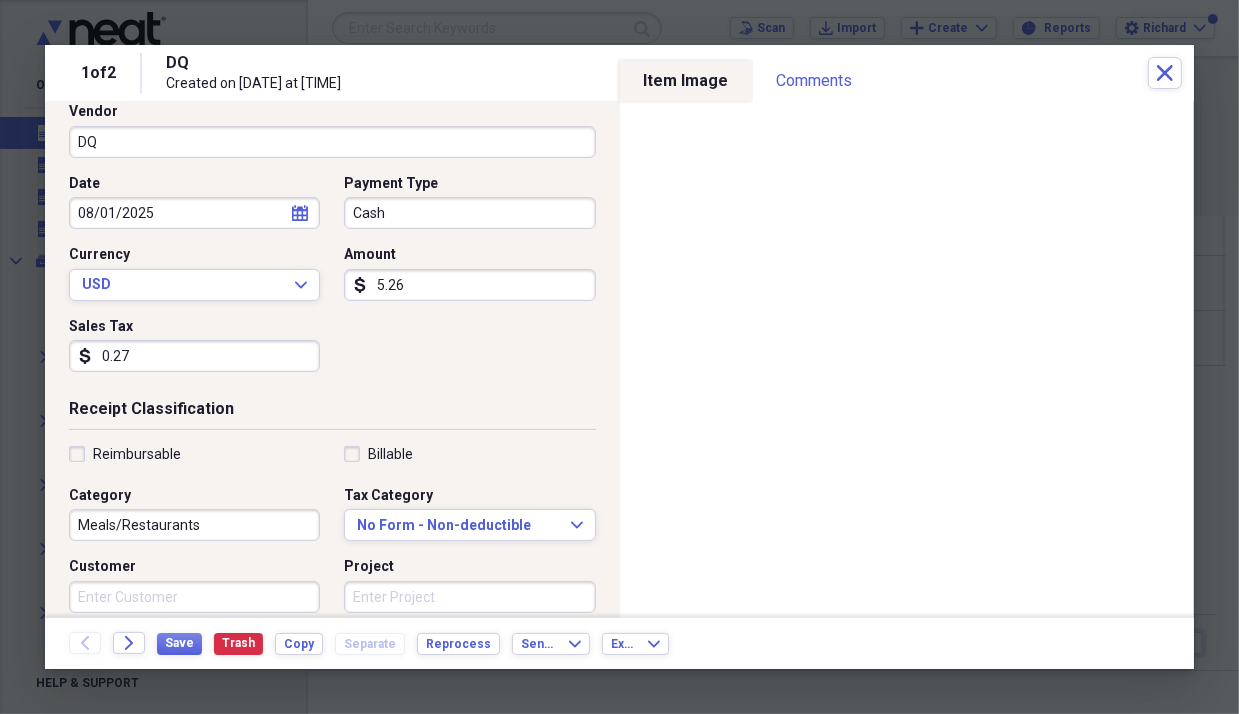 scroll, scrollTop: 144, scrollLeft: 0, axis: vertical 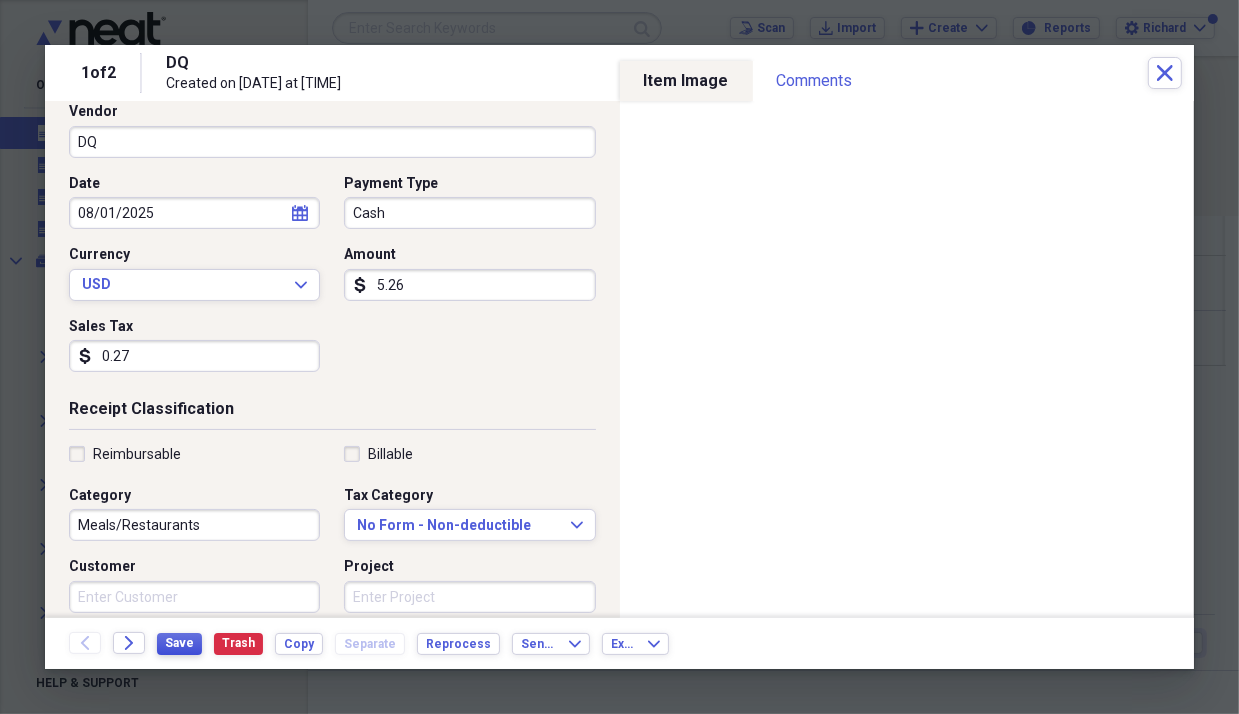 click on "Save" at bounding box center (179, 643) 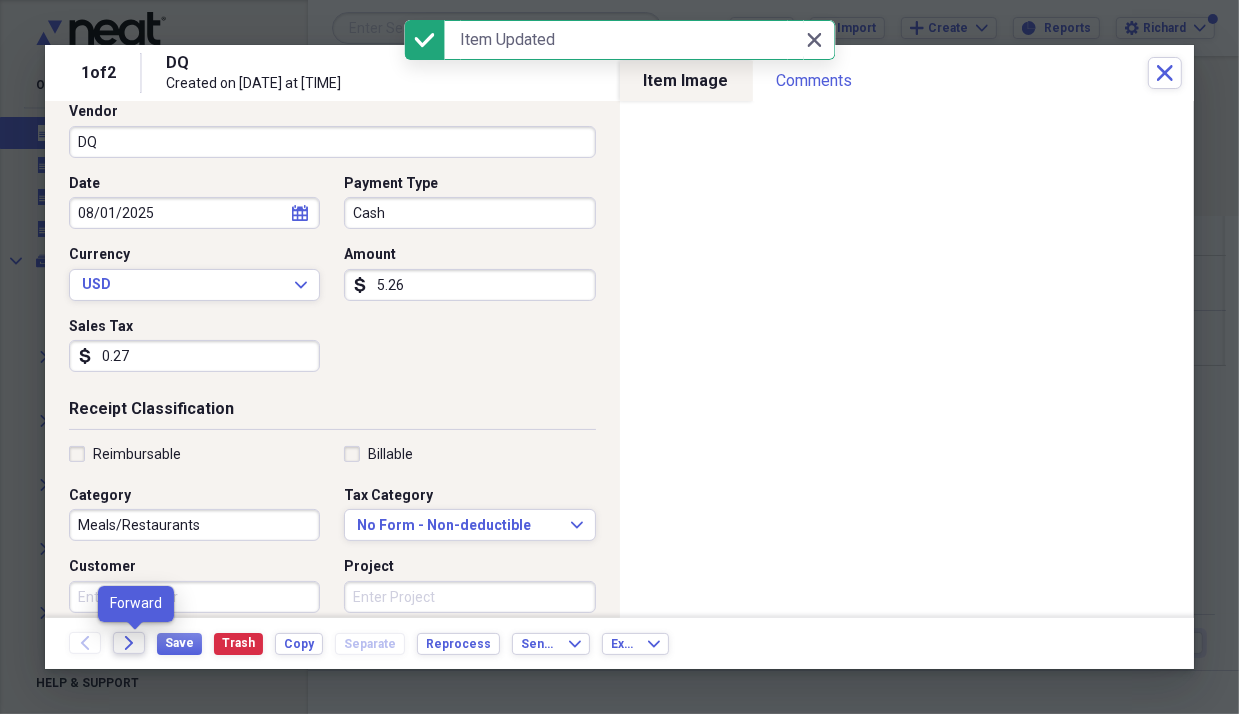 click 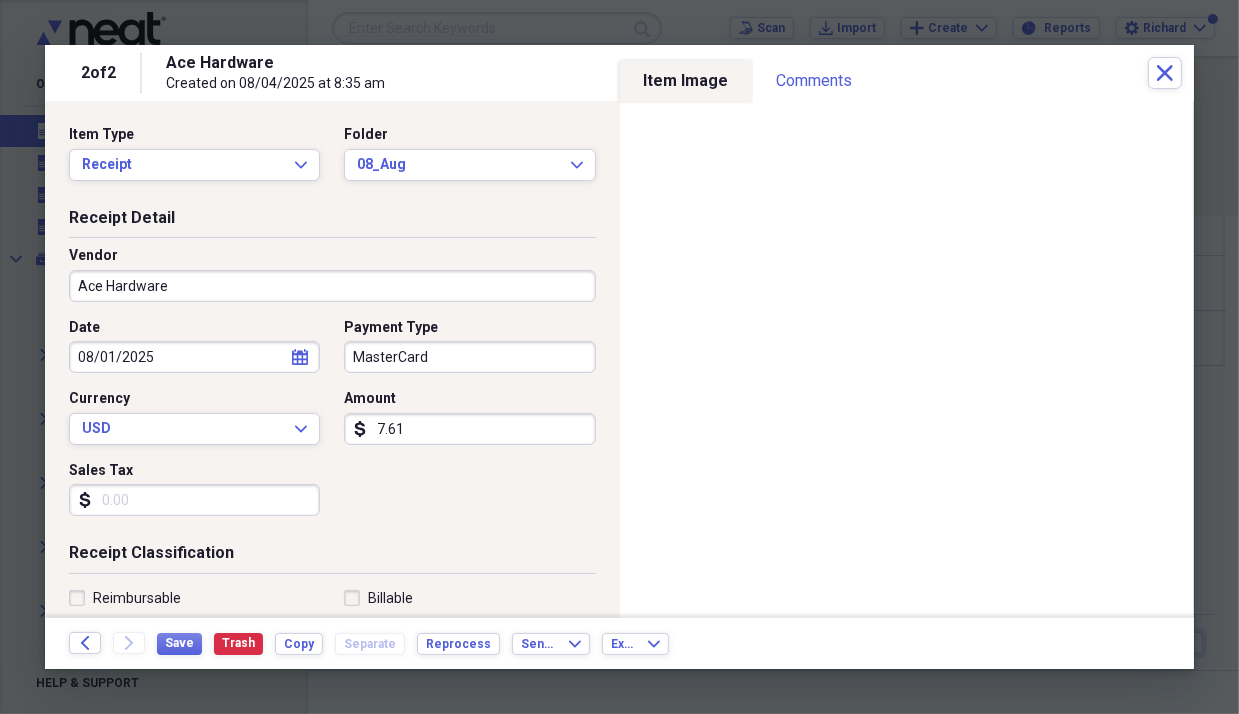click on "Sales Tax" at bounding box center (194, 500) 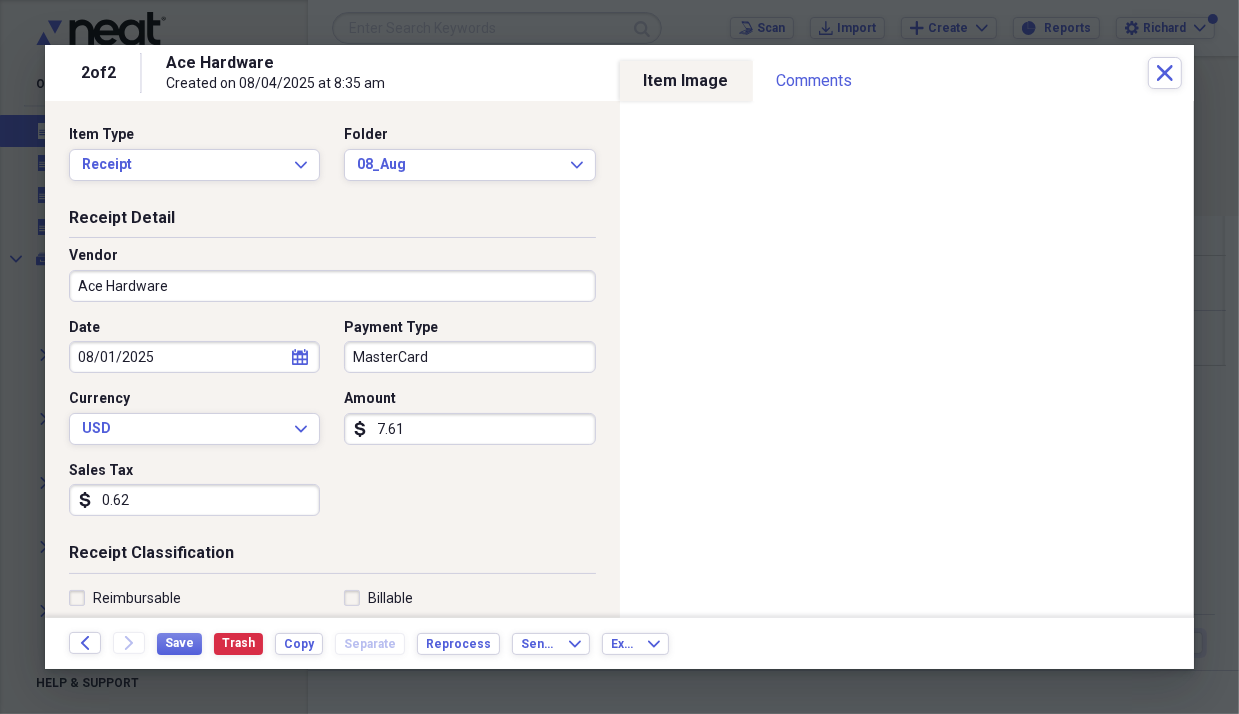 scroll, scrollTop: 100, scrollLeft: 0, axis: vertical 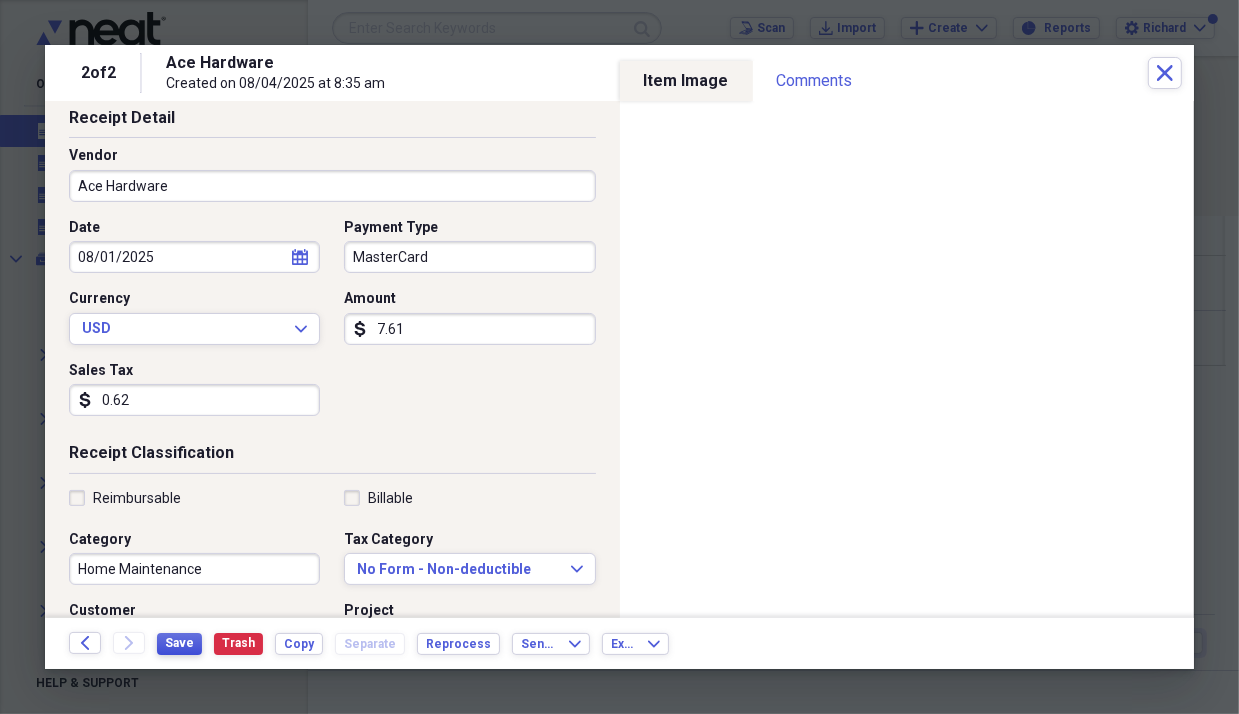 type on "0.62" 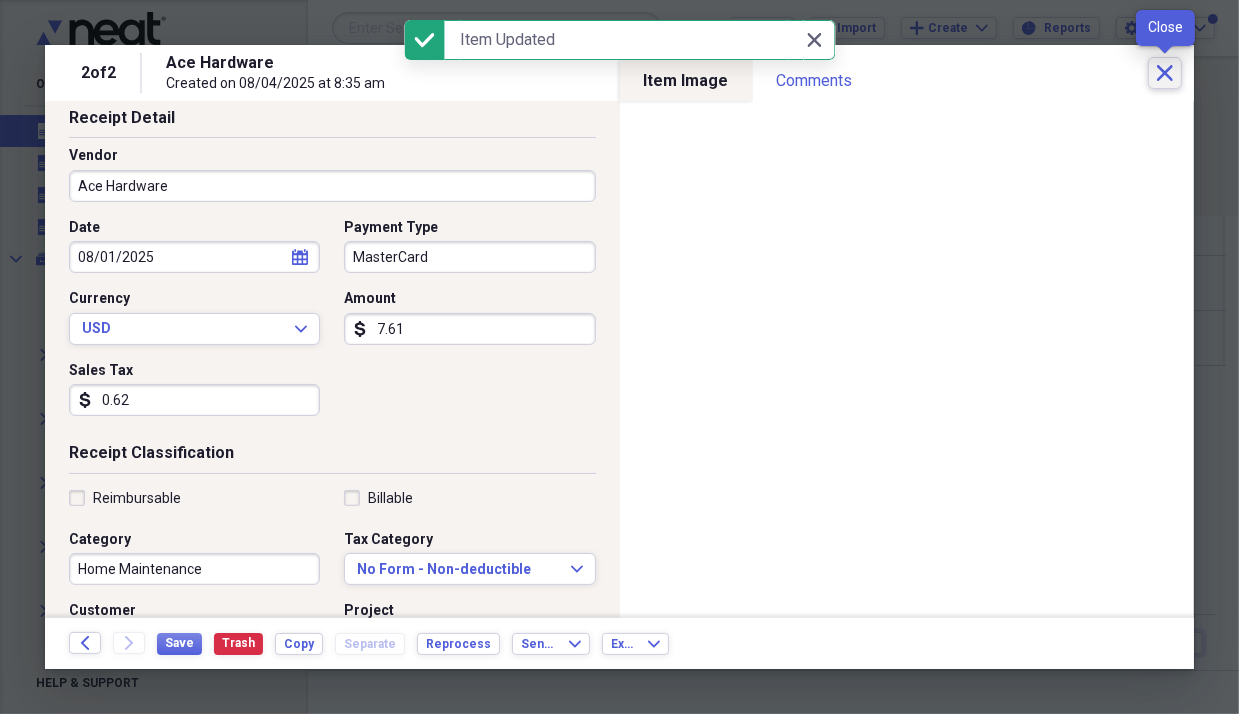 click on "Close" 